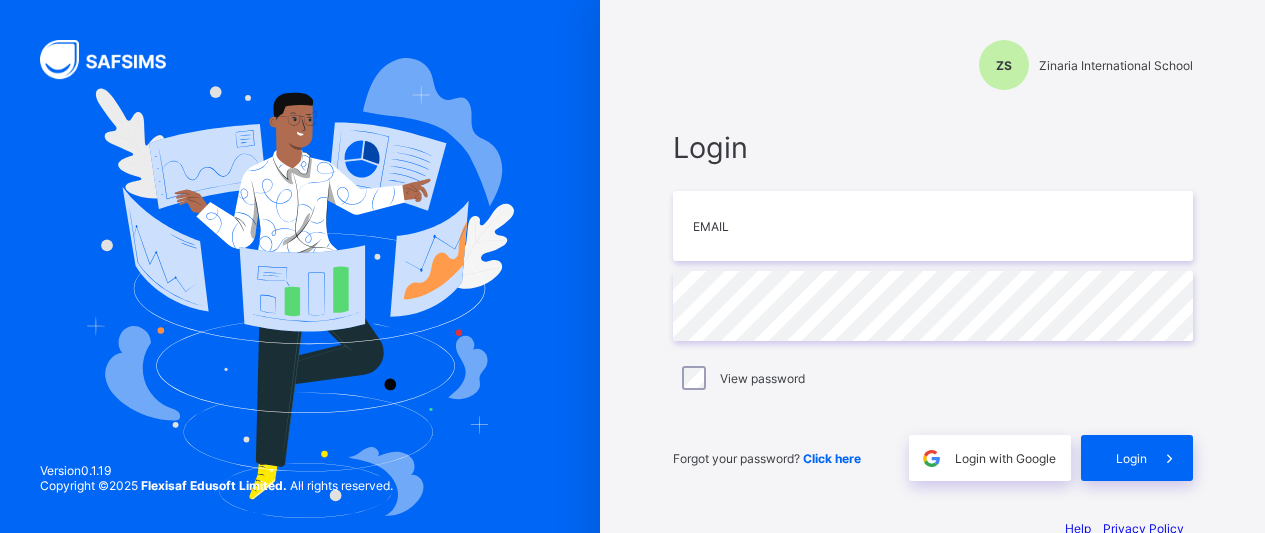 scroll, scrollTop: 0, scrollLeft: 0, axis: both 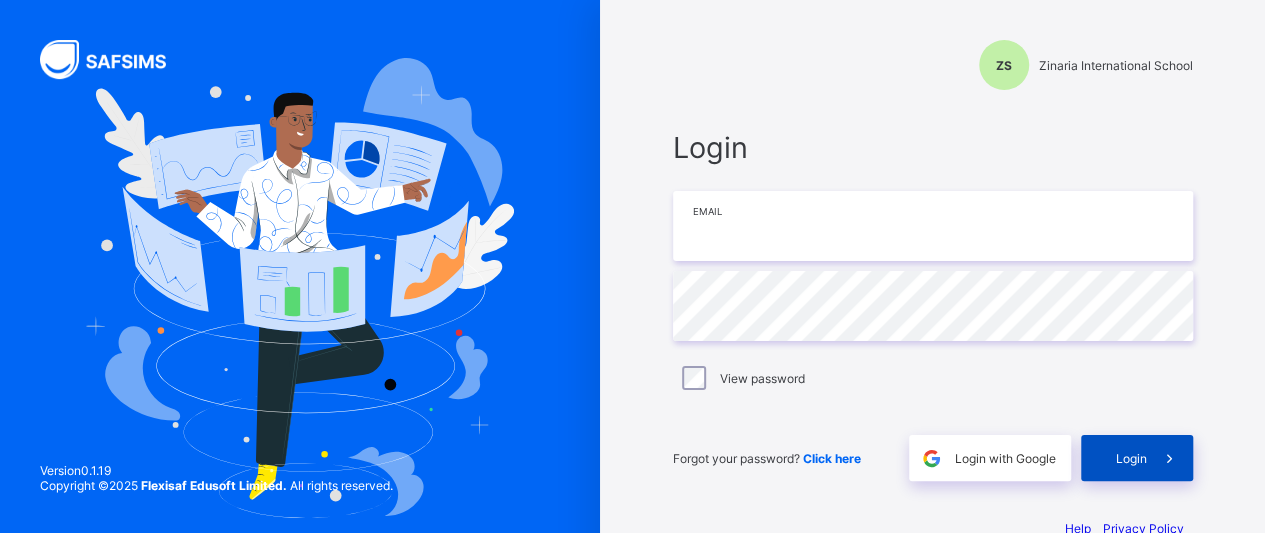 type on "**********" 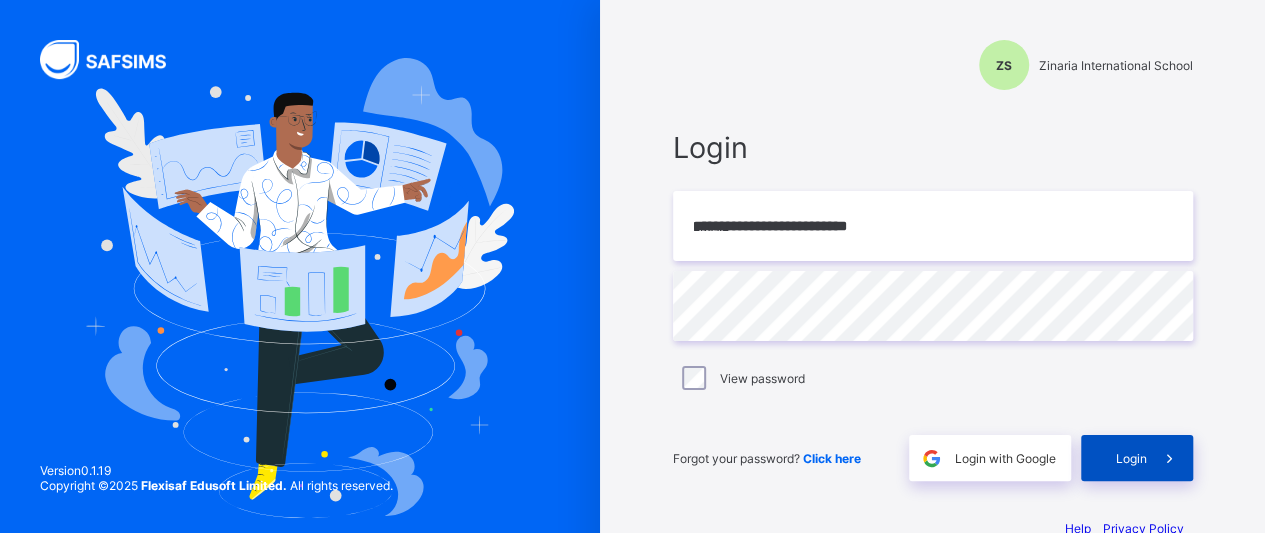 click on "Login" at bounding box center (1131, 458) 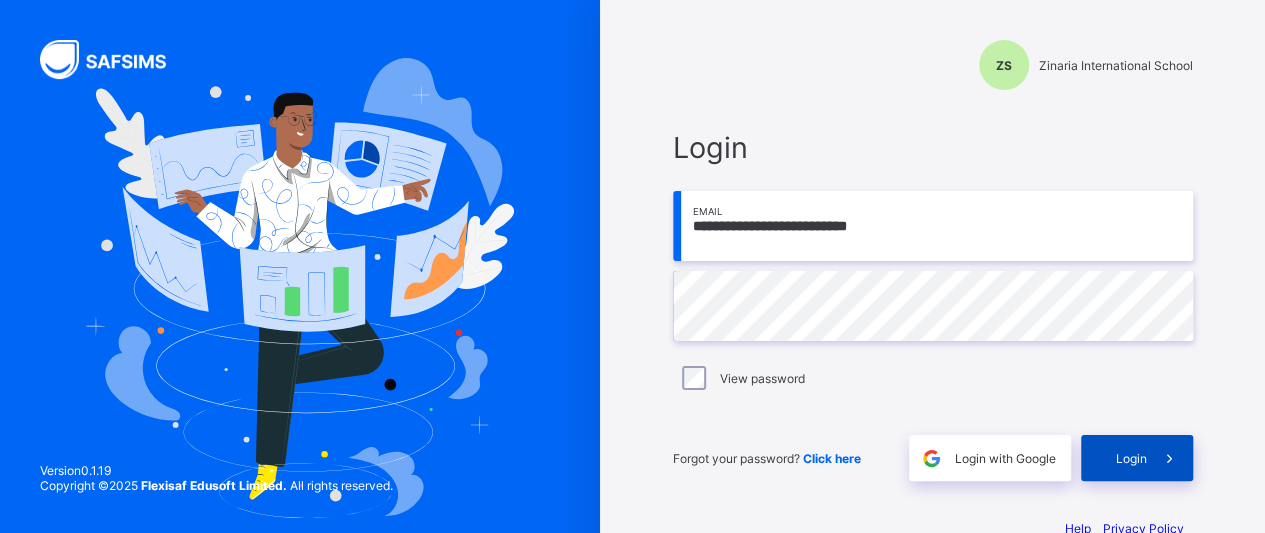 click at bounding box center (1169, 458) 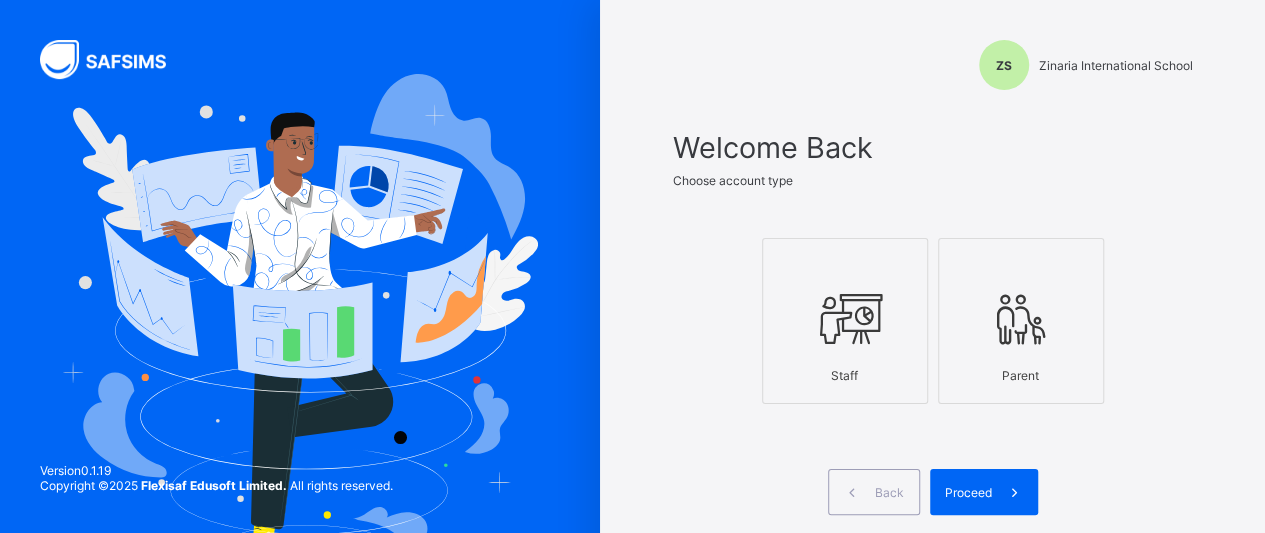 click on "Staff" at bounding box center [845, 375] 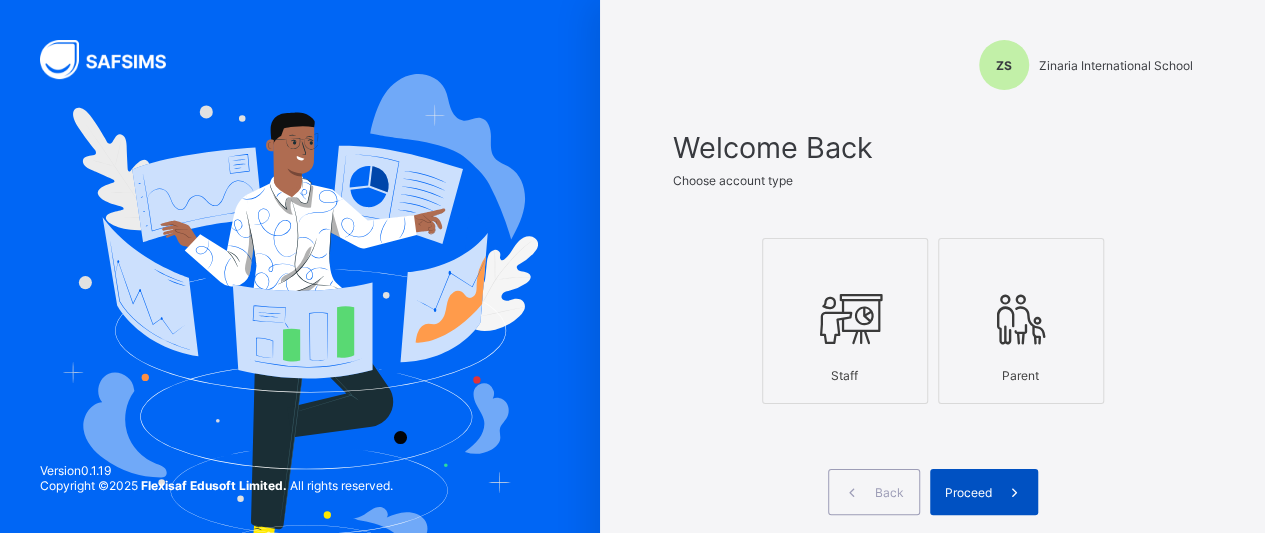 click on "Proceed" at bounding box center [984, 492] 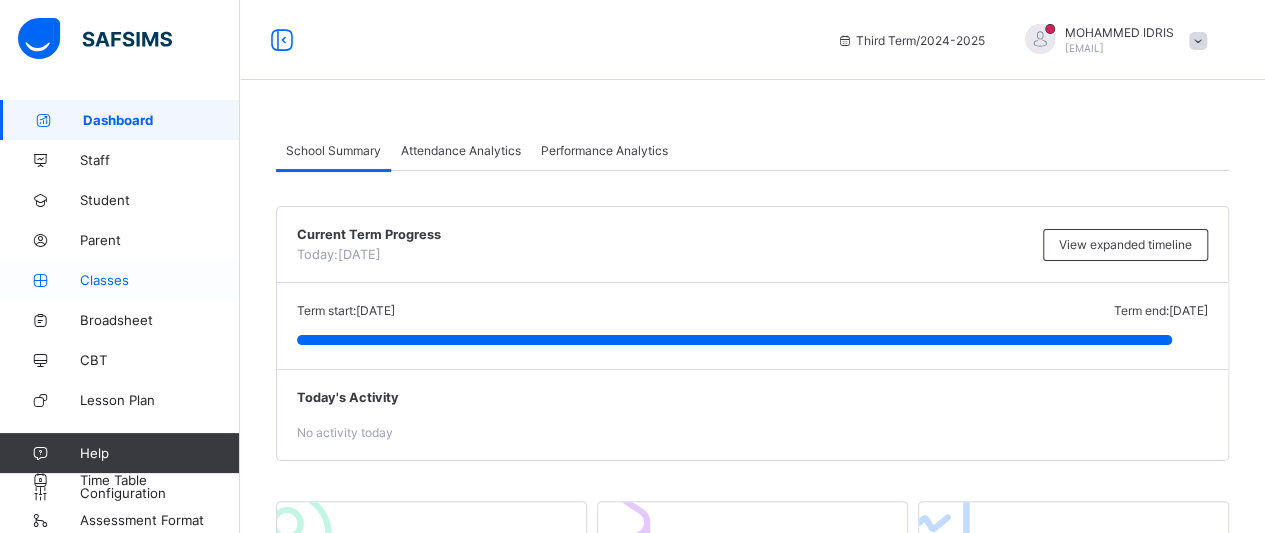 click on "Classes" at bounding box center (160, 280) 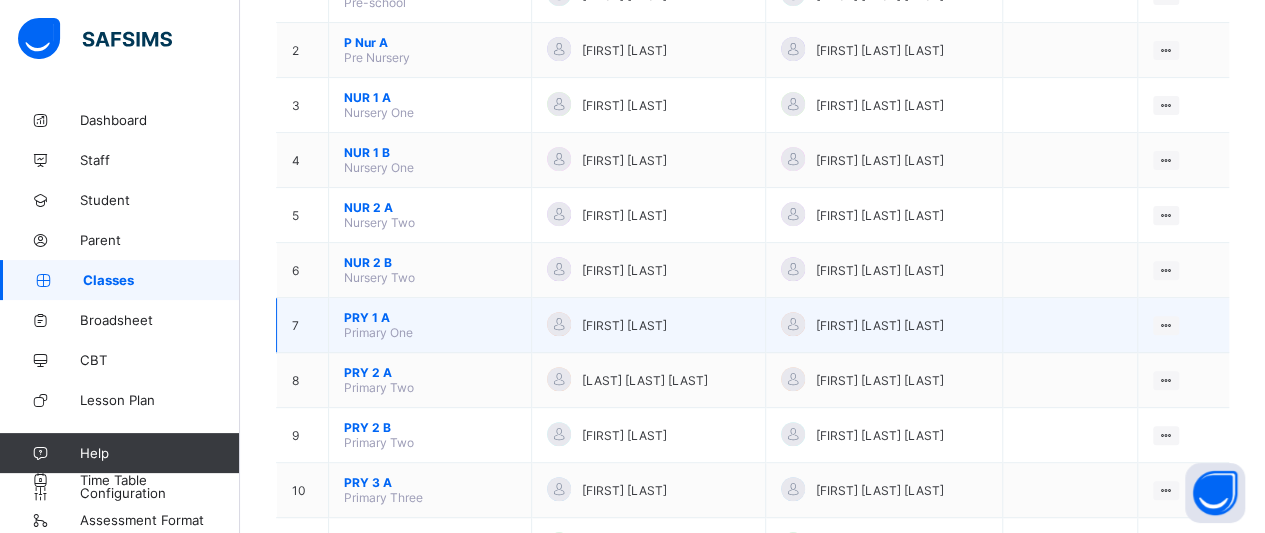 scroll, scrollTop: 300, scrollLeft: 0, axis: vertical 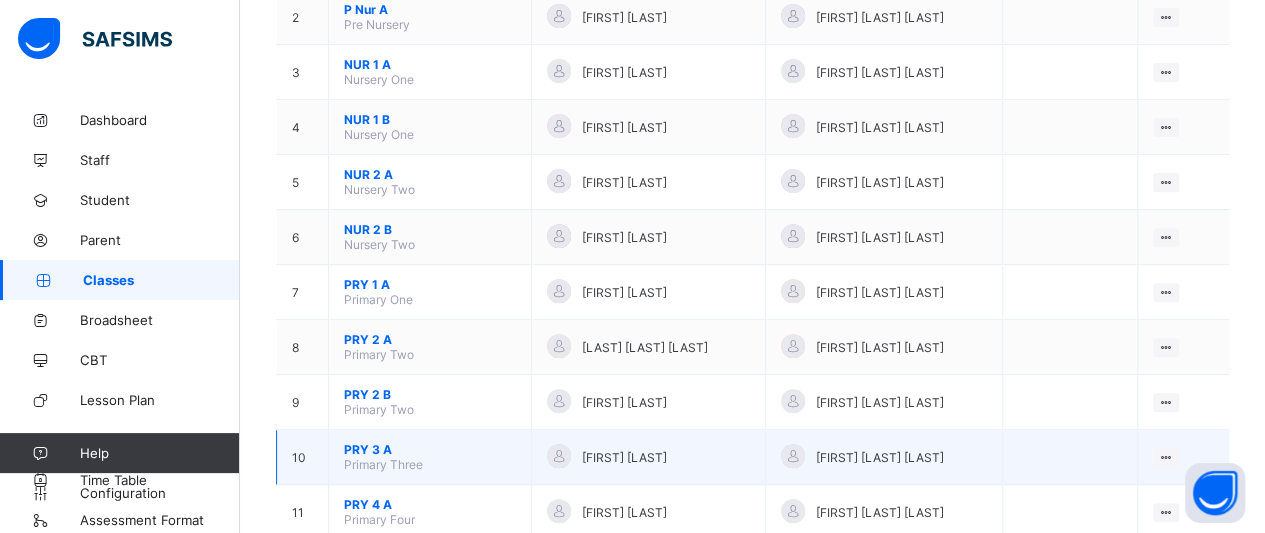 click on "PRY 3   A" at bounding box center (430, 449) 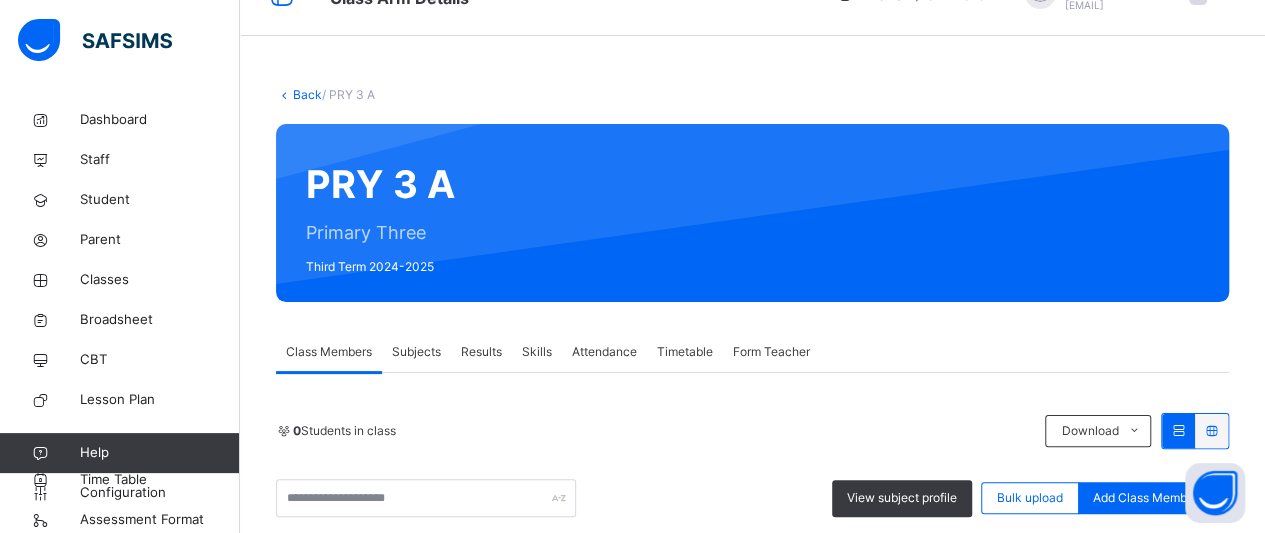 scroll, scrollTop: 300, scrollLeft: 0, axis: vertical 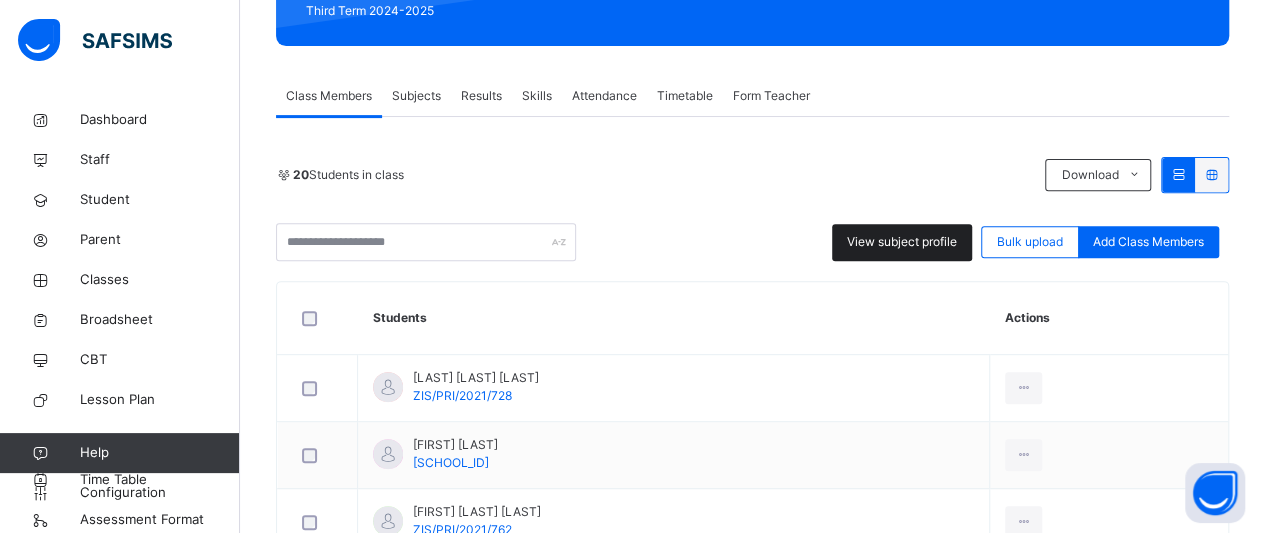 click on "View subject profile" at bounding box center (902, 242) 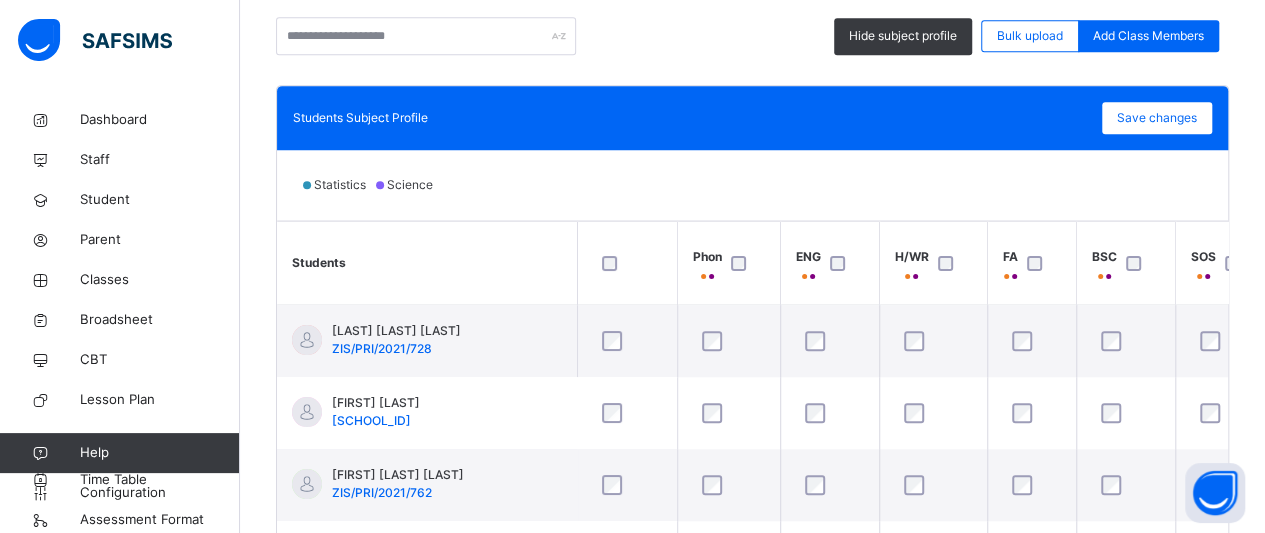 scroll, scrollTop: 600, scrollLeft: 0, axis: vertical 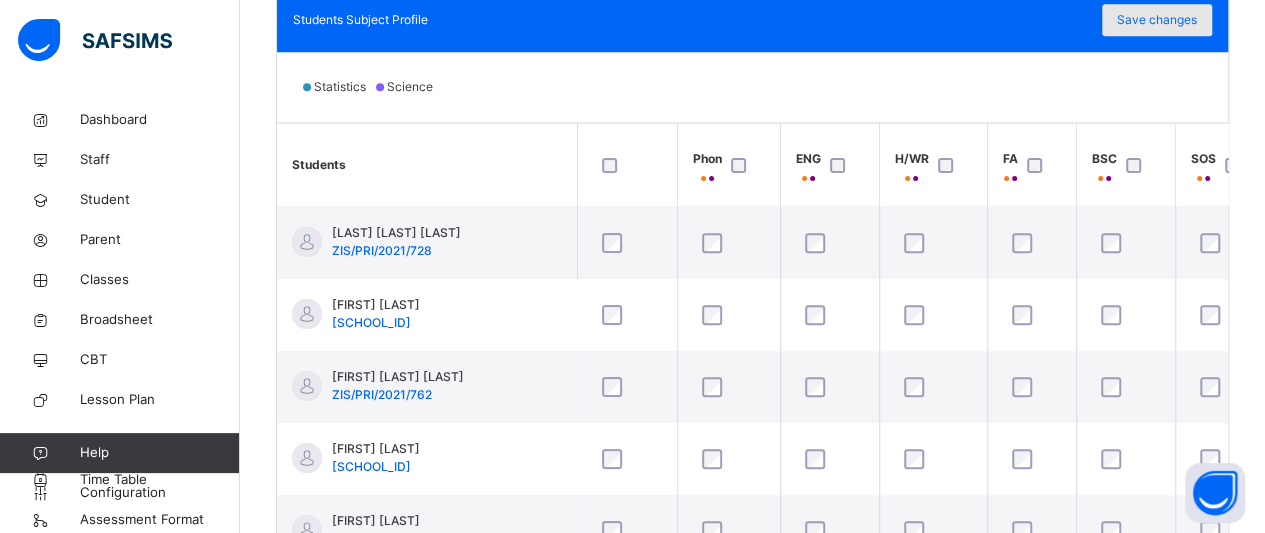 click on "Save changes" at bounding box center [1157, 20] 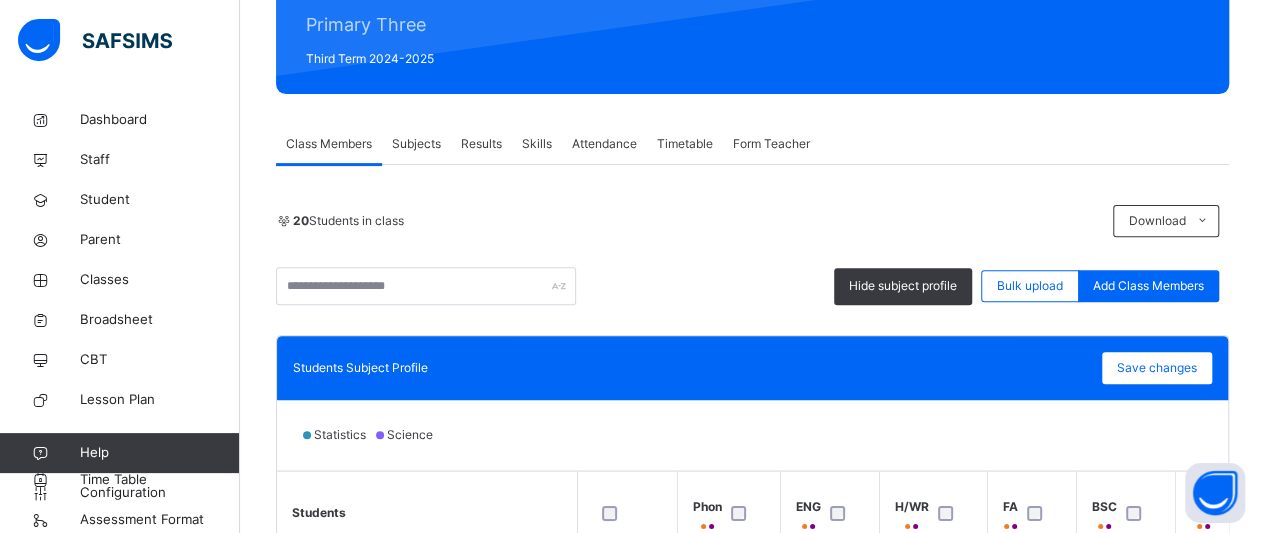 scroll, scrollTop: 300, scrollLeft: 0, axis: vertical 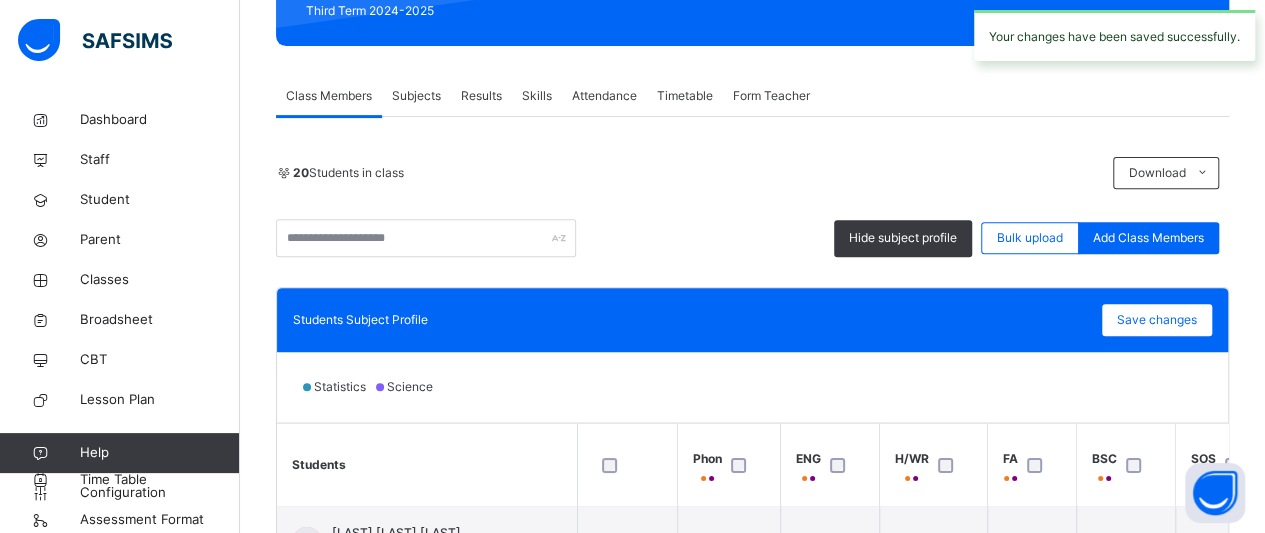 click on "Subjects" at bounding box center [416, 96] 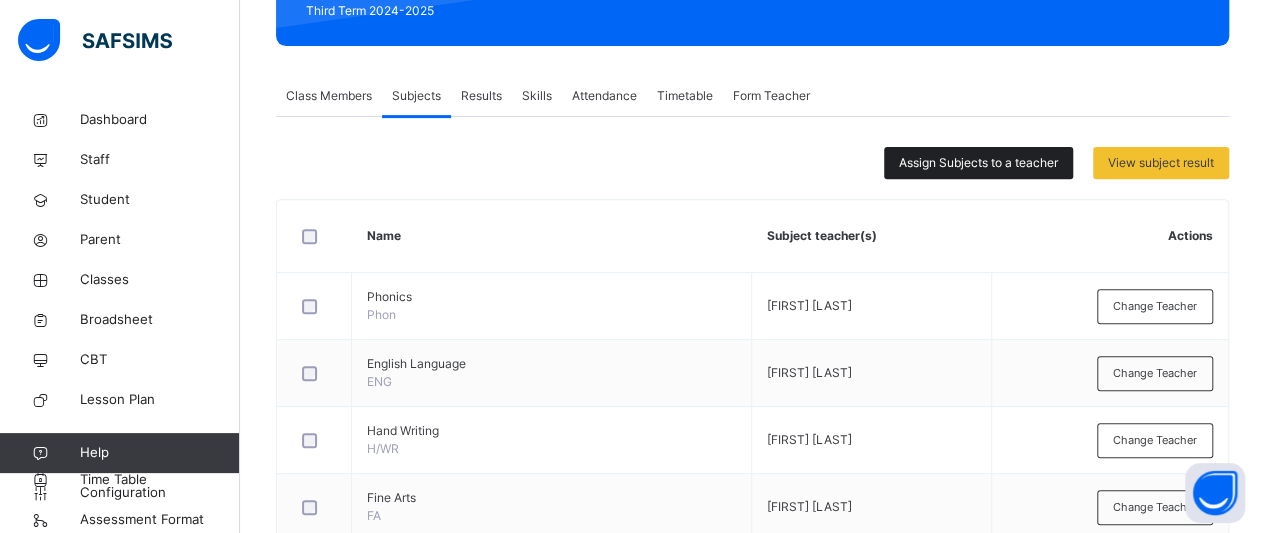 click on "Assign Subjects to a teacher" at bounding box center (978, 163) 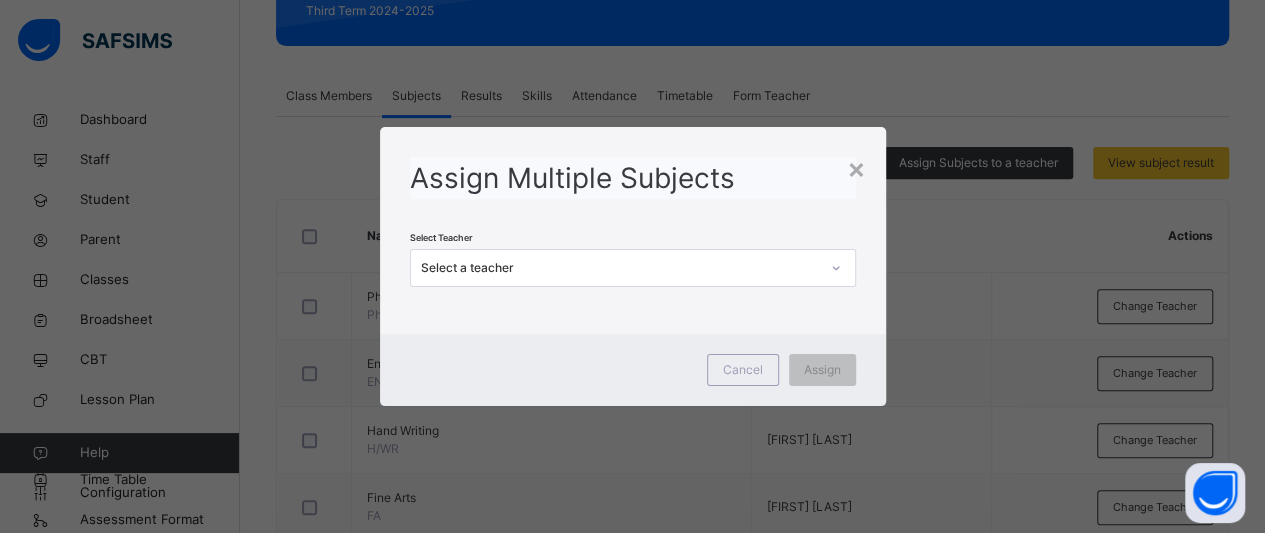 click at bounding box center (836, 268) 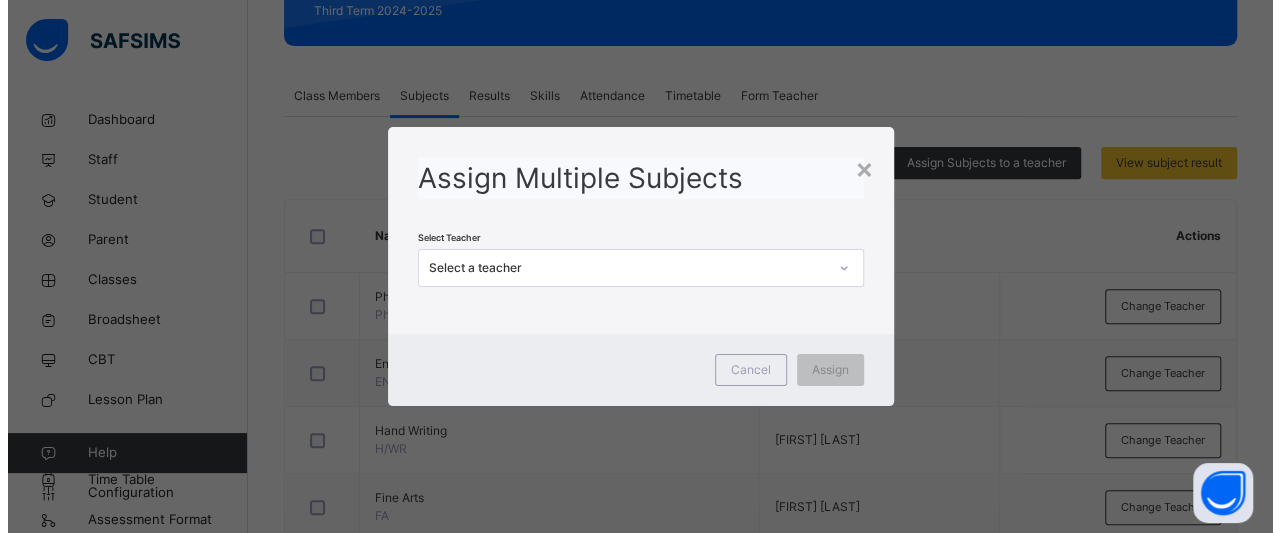 scroll, scrollTop: 0, scrollLeft: 0, axis: both 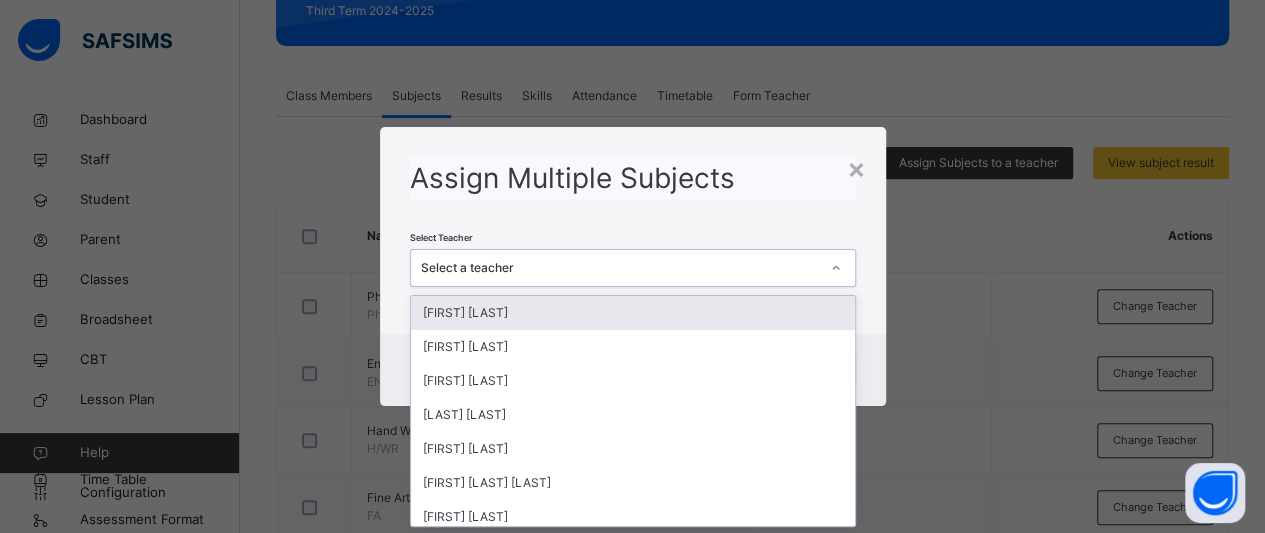 type on "*" 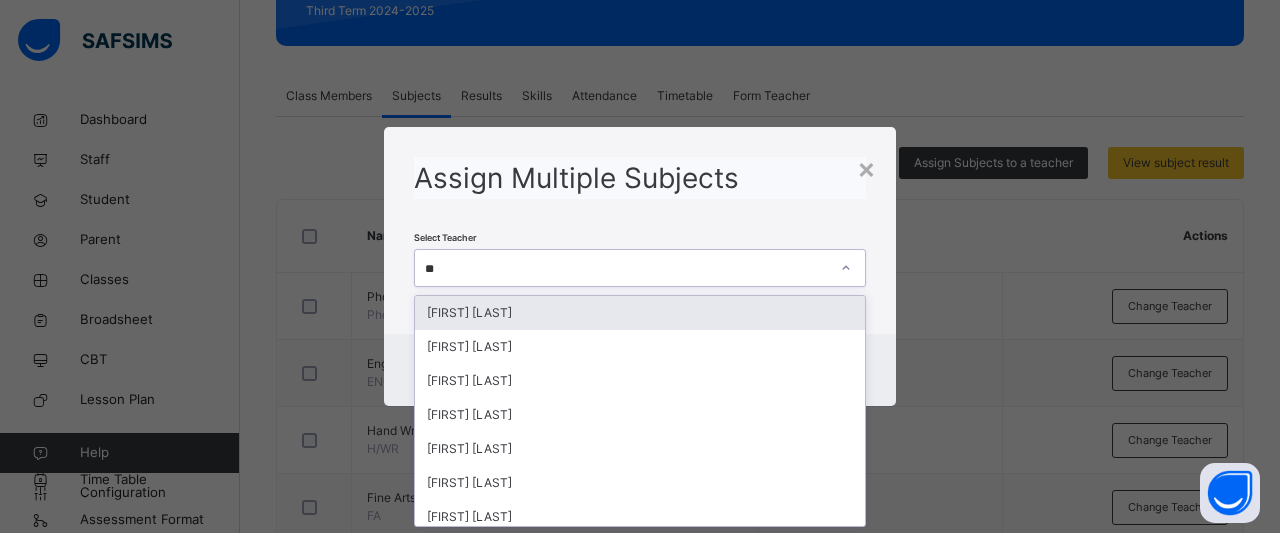 type on "***" 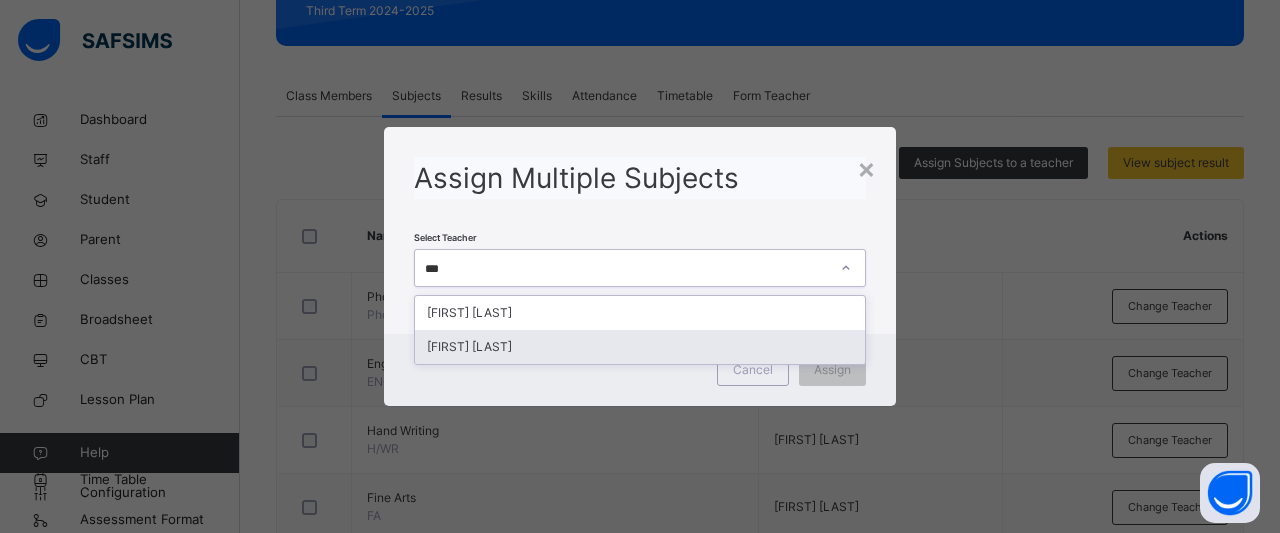 click on "[FIRST] [LAST]" at bounding box center [640, 347] 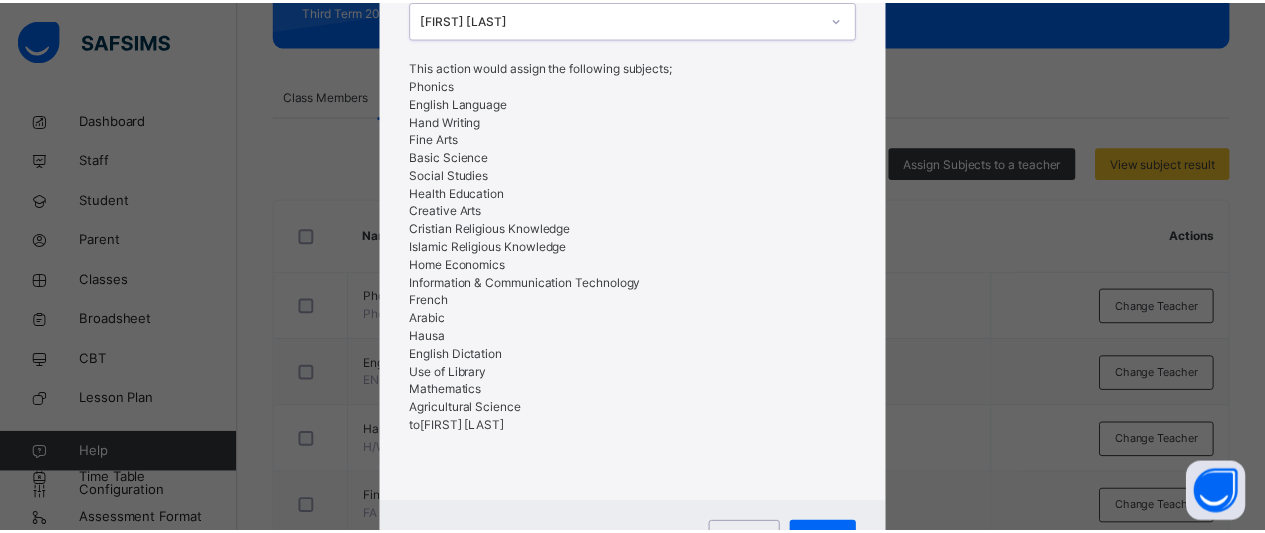scroll, scrollTop: 264, scrollLeft: 0, axis: vertical 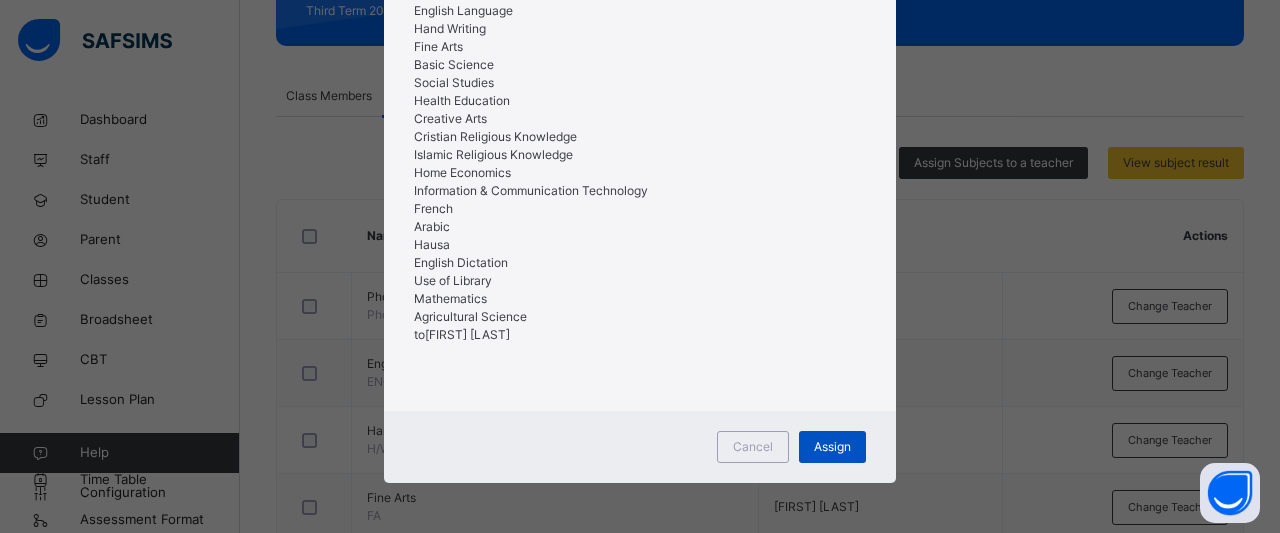 click on "Assign" at bounding box center [832, 447] 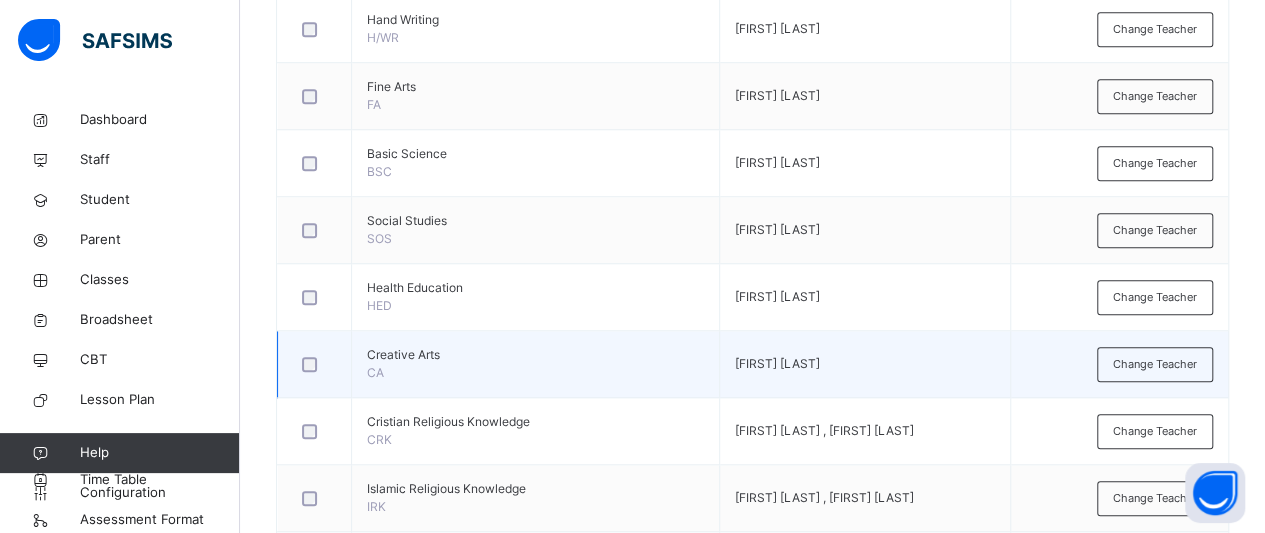 scroll, scrollTop: 800, scrollLeft: 0, axis: vertical 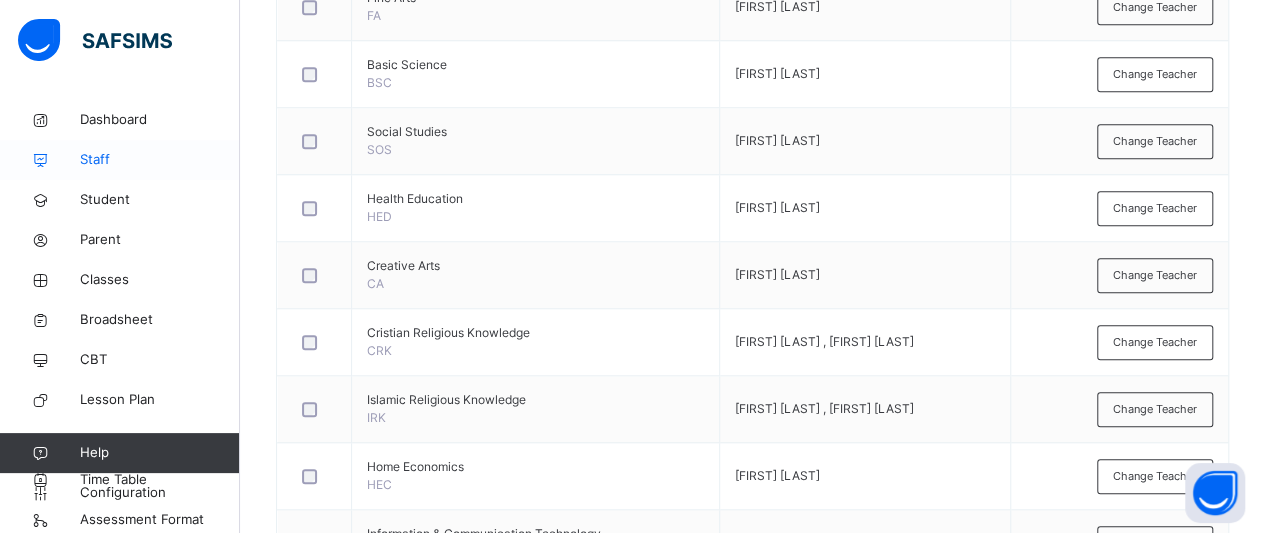 click on "Staff" at bounding box center (160, 160) 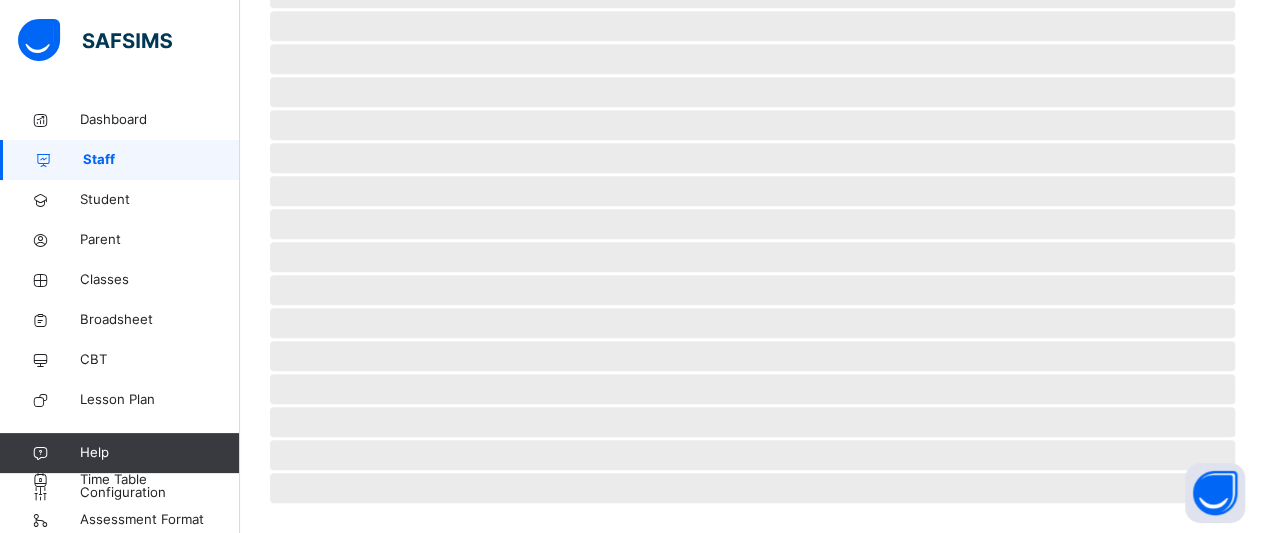 scroll, scrollTop: 0, scrollLeft: 0, axis: both 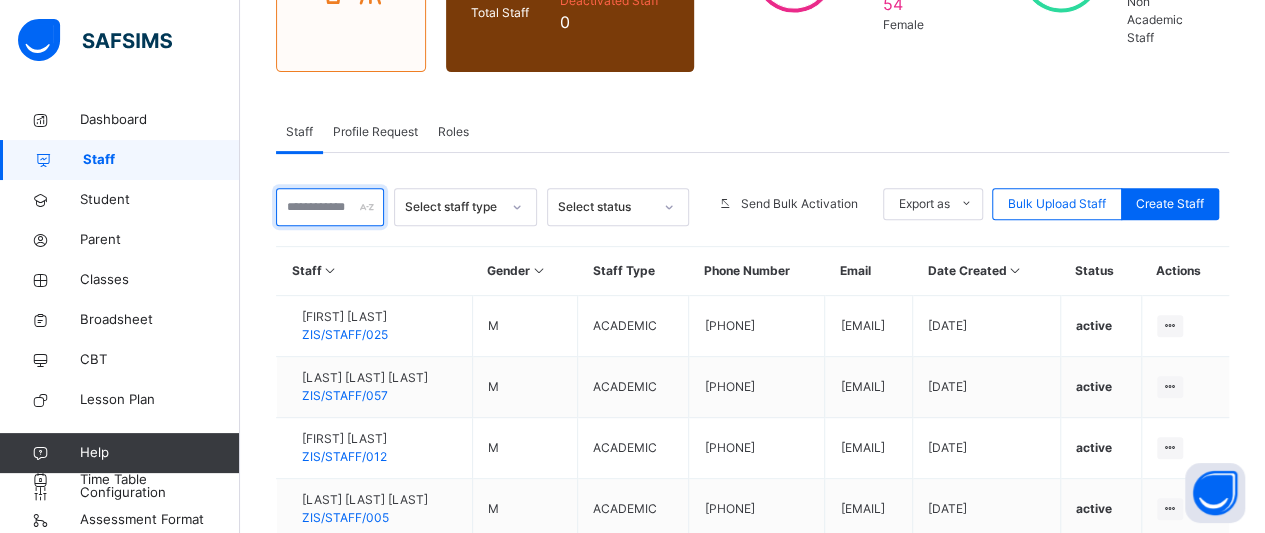 click at bounding box center (330, 207) 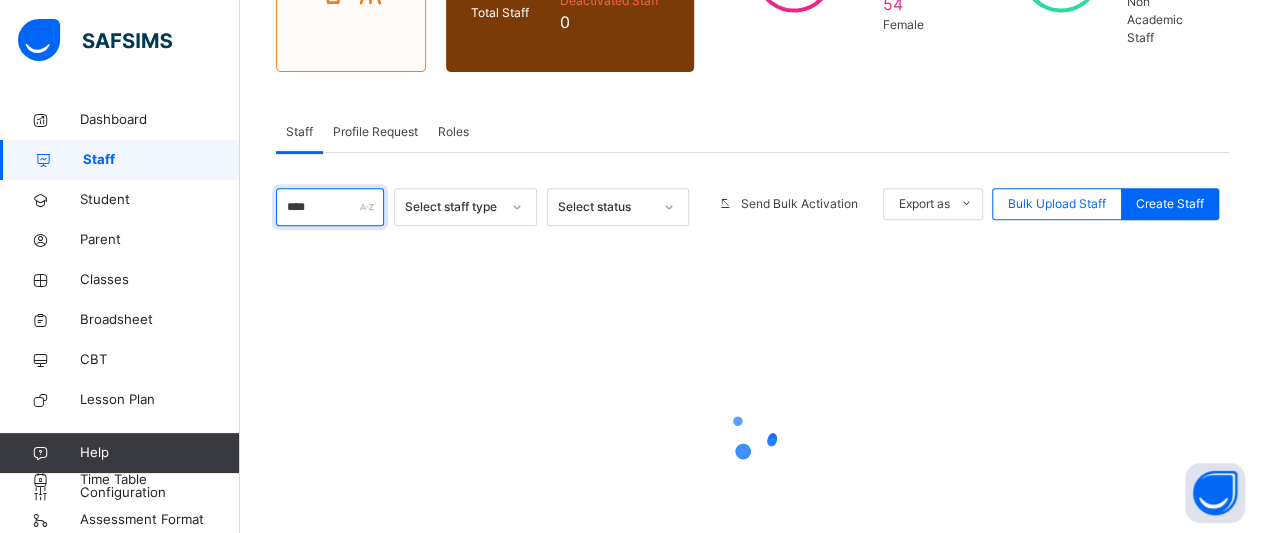 type on "*****" 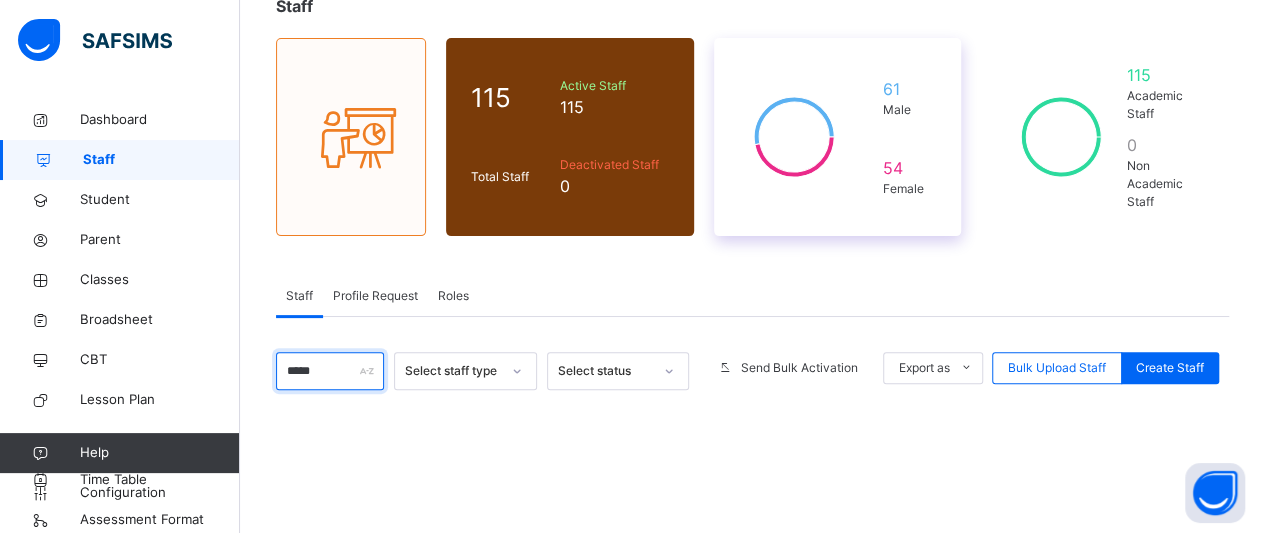 scroll, scrollTop: 2, scrollLeft: 0, axis: vertical 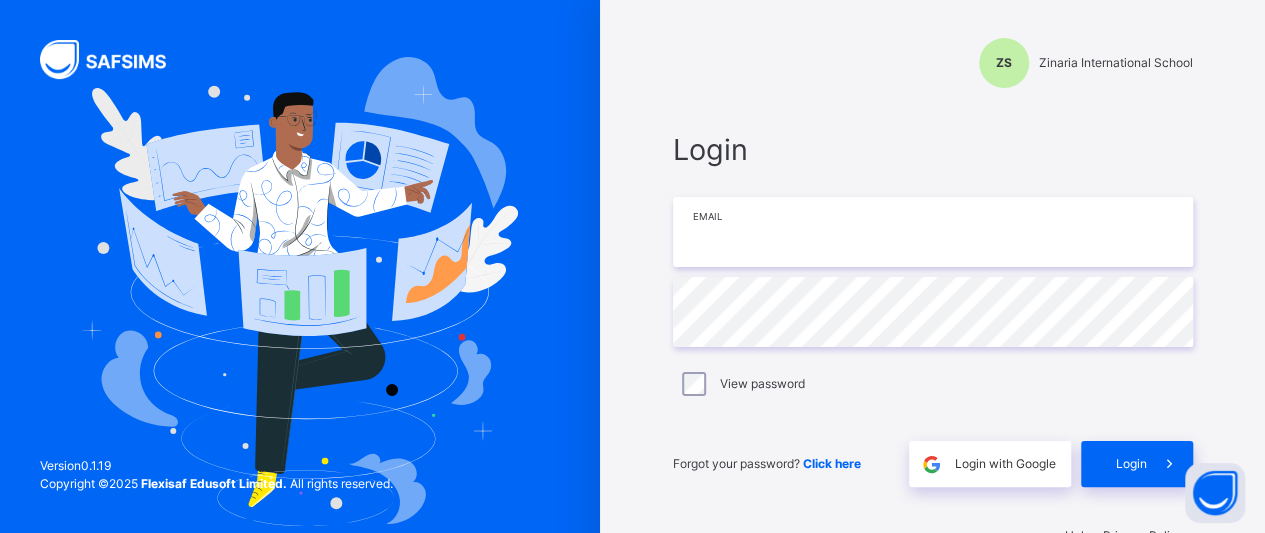 type on "**********" 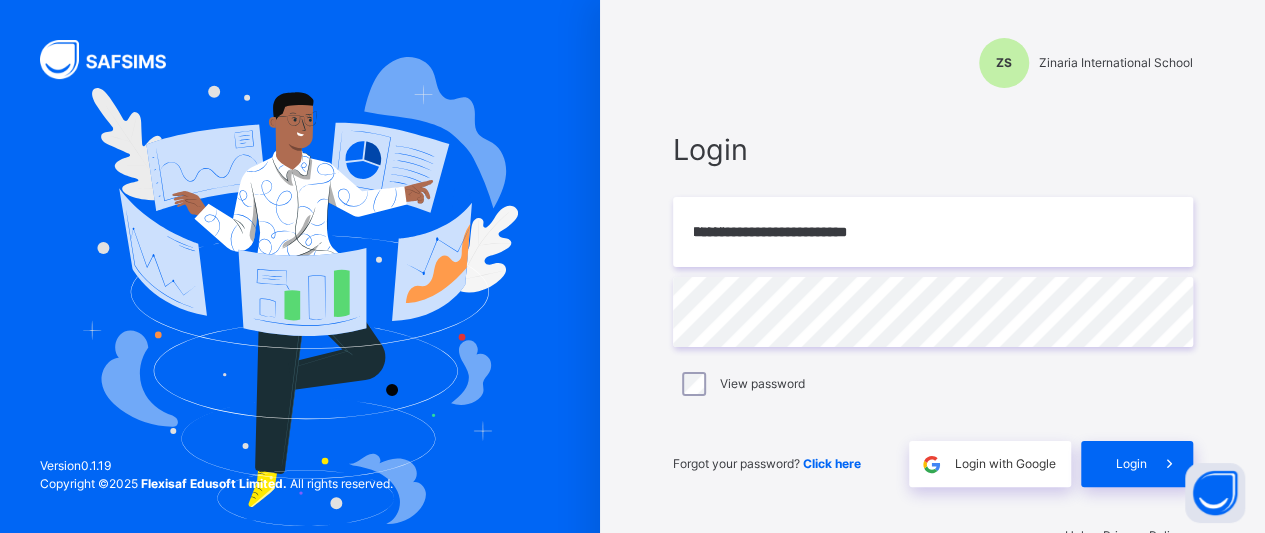 scroll, scrollTop: 0, scrollLeft: 0, axis: both 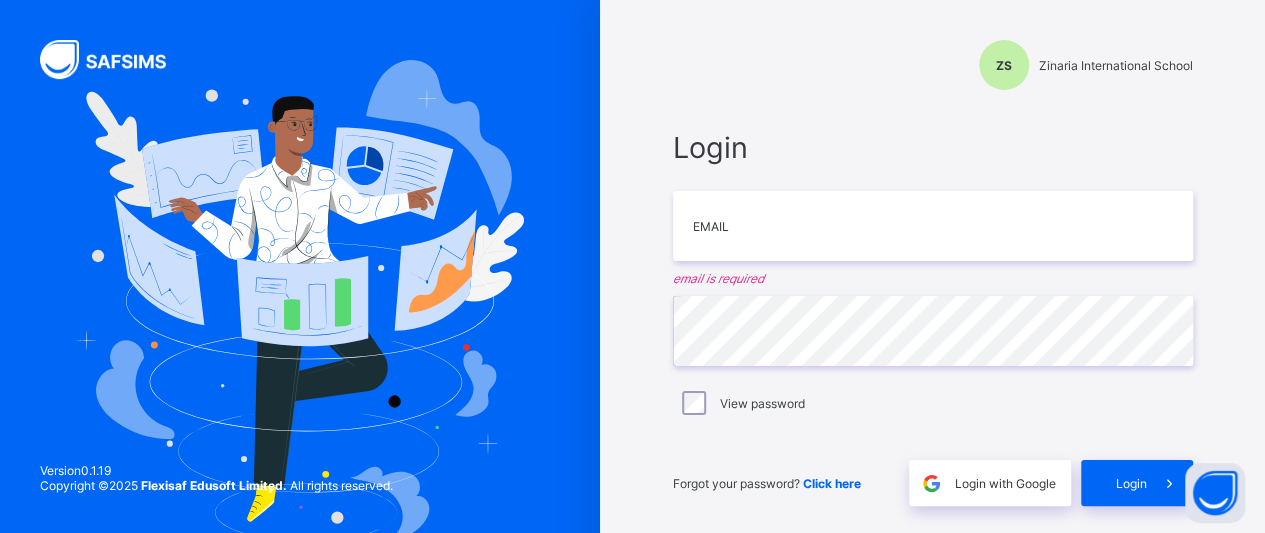 type on "*" 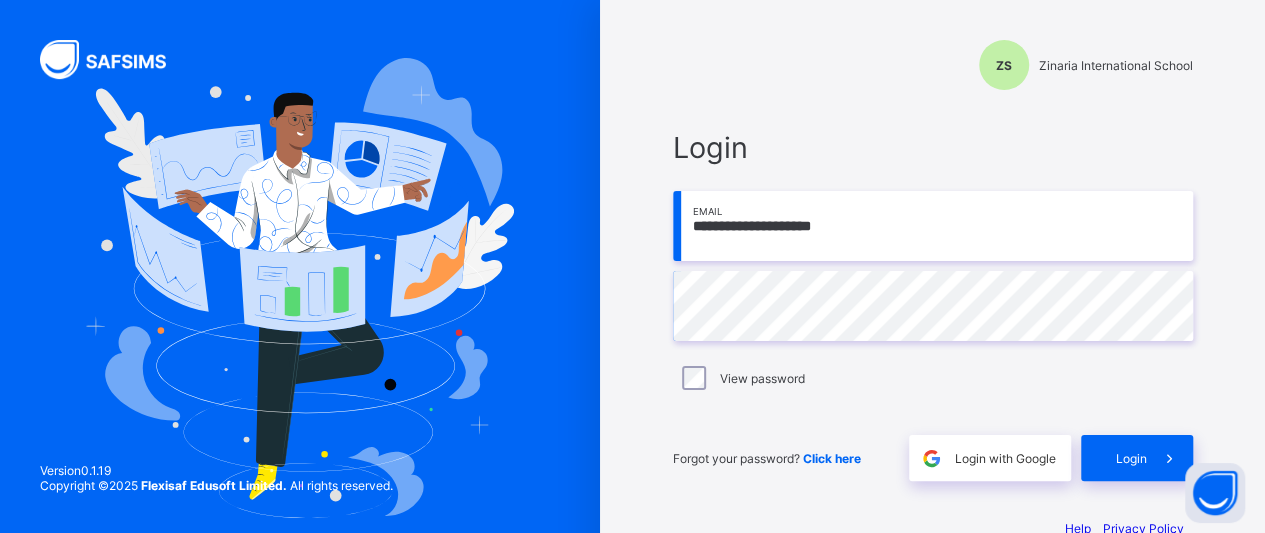 type on "**********" 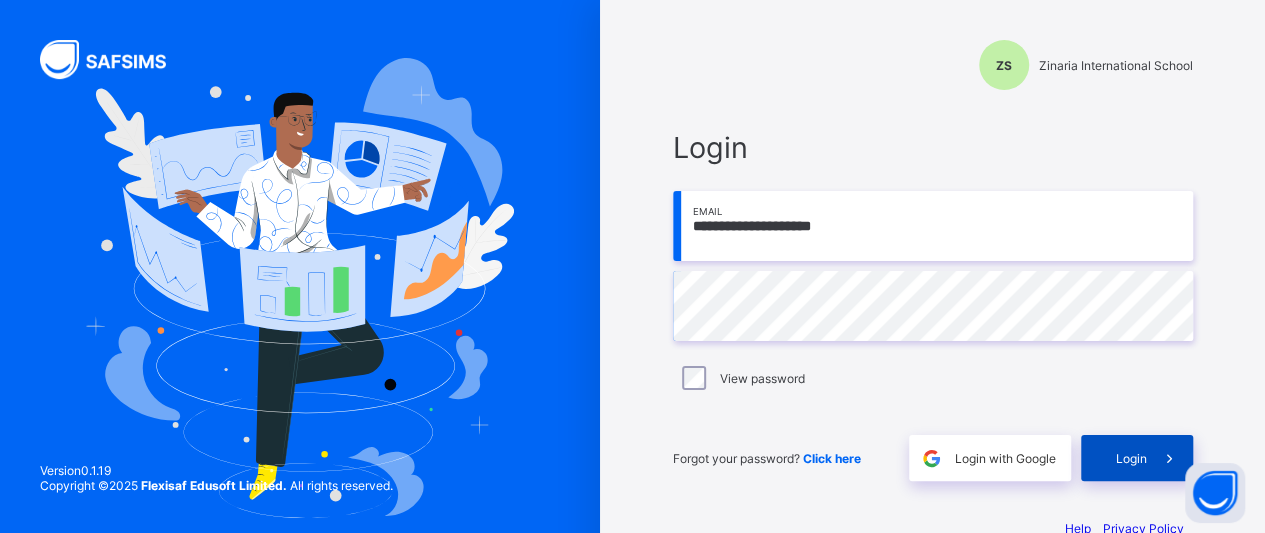 click on "Login" at bounding box center (1131, 458) 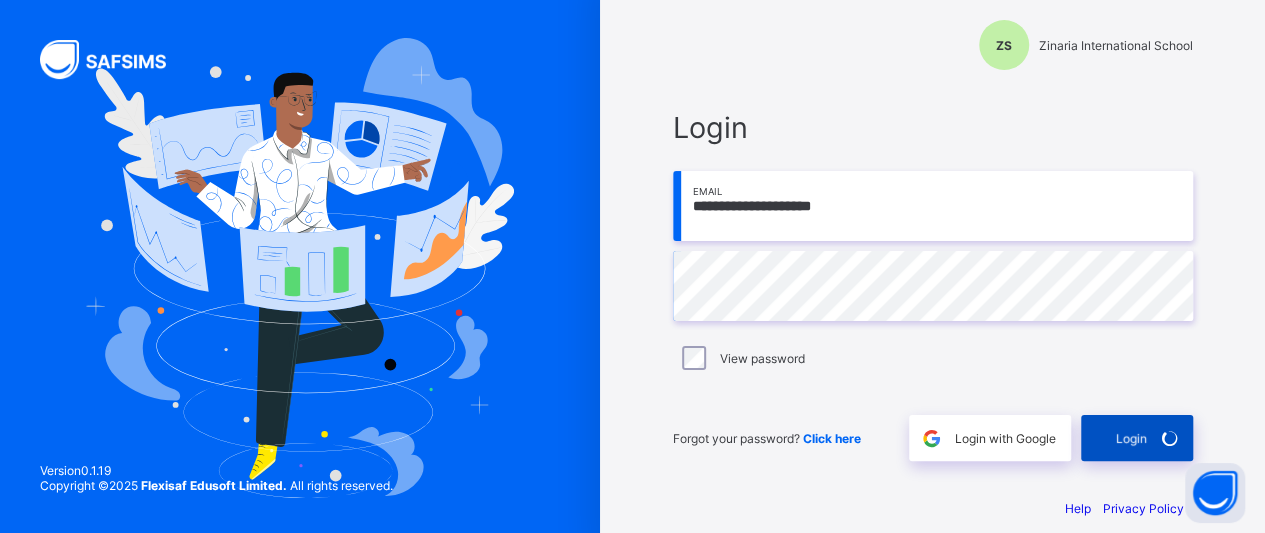 scroll, scrollTop: 0, scrollLeft: 0, axis: both 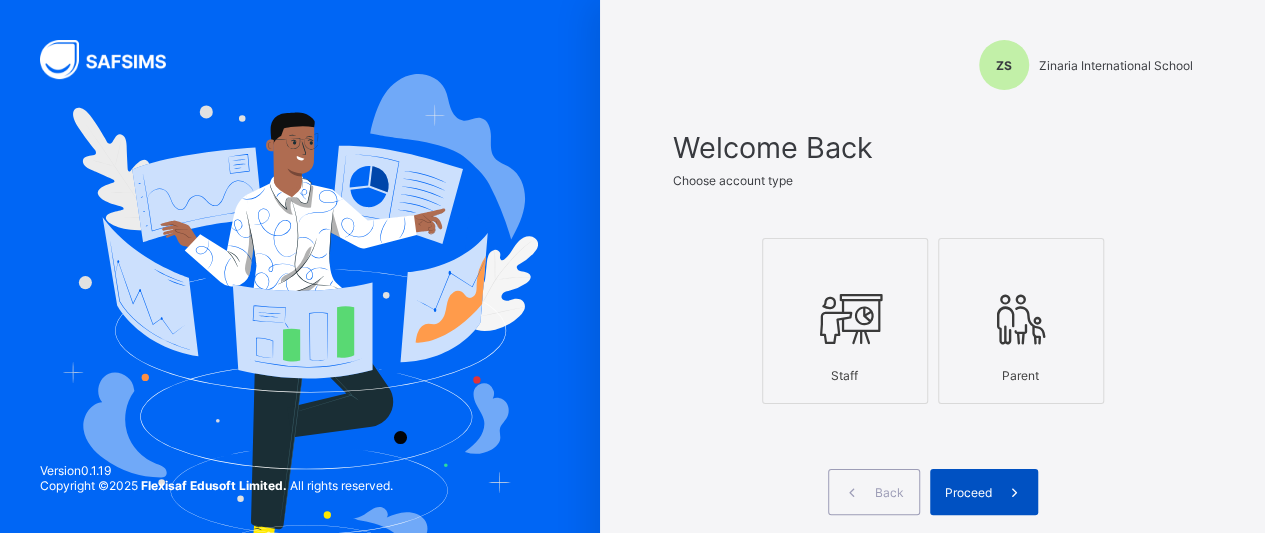 click at bounding box center [1015, 492] 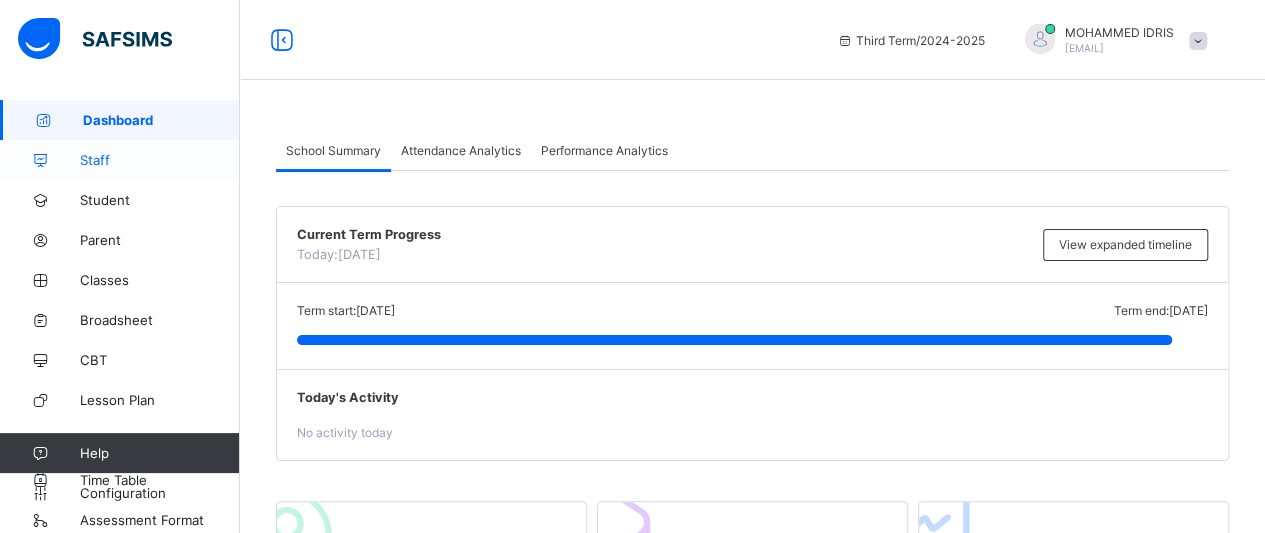 click on "Staff" at bounding box center (160, 160) 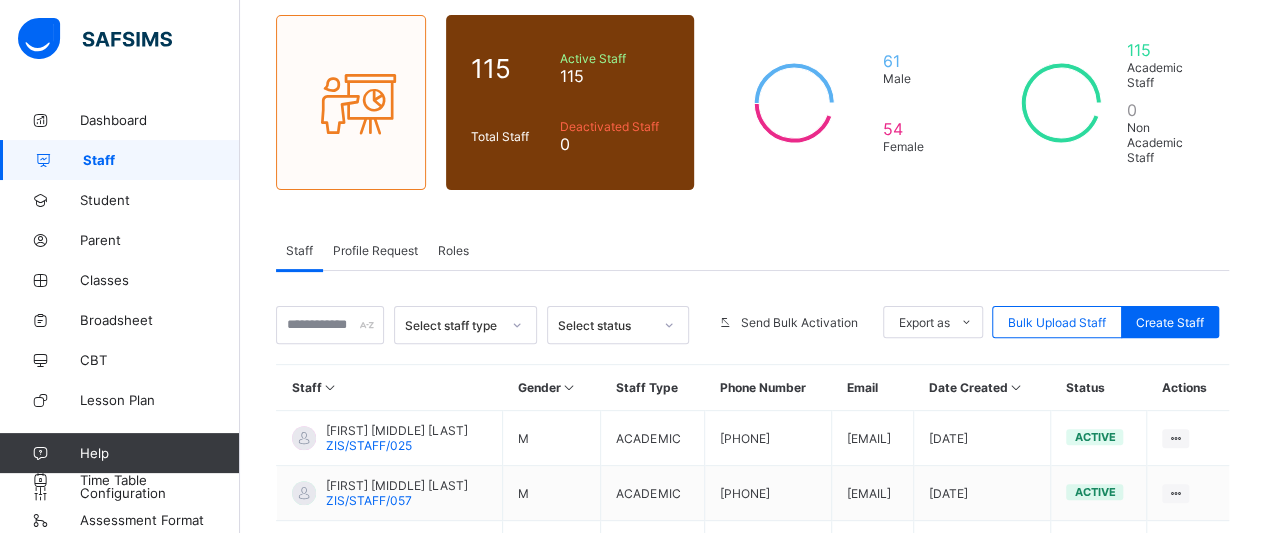 scroll, scrollTop: 0, scrollLeft: 0, axis: both 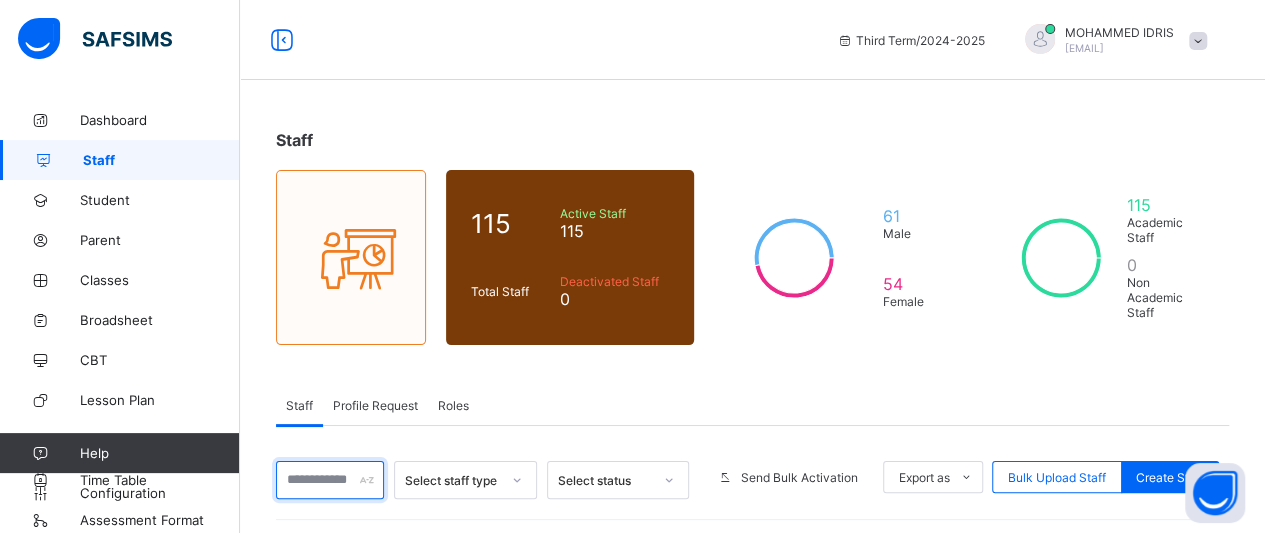 click at bounding box center (330, 480) 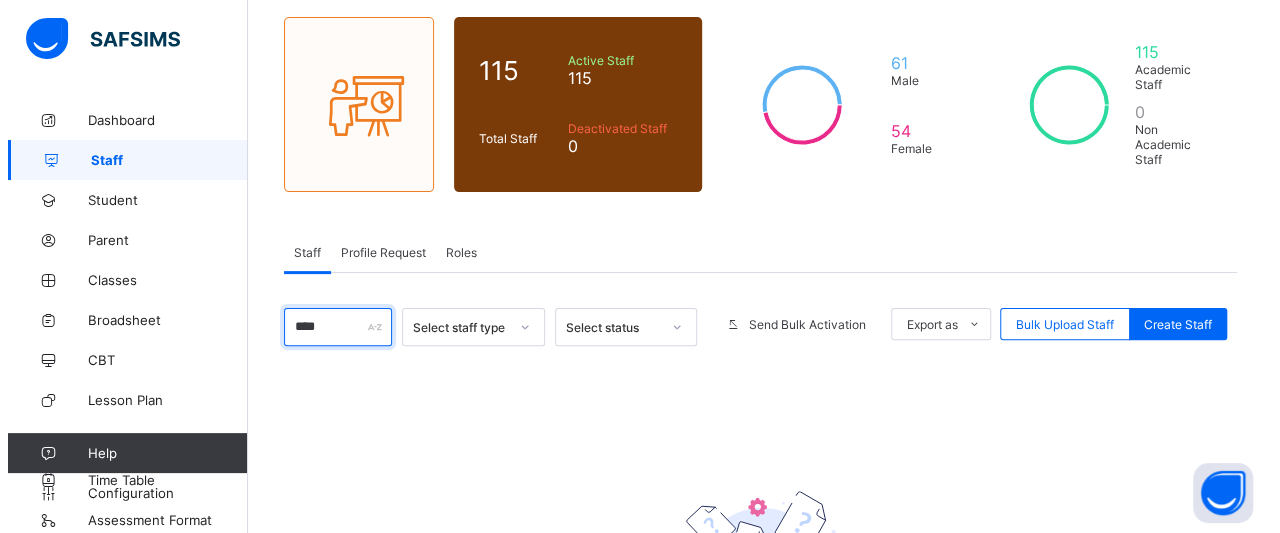 scroll, scrollTop: 200, scrollLeft: 0, axis: vertical 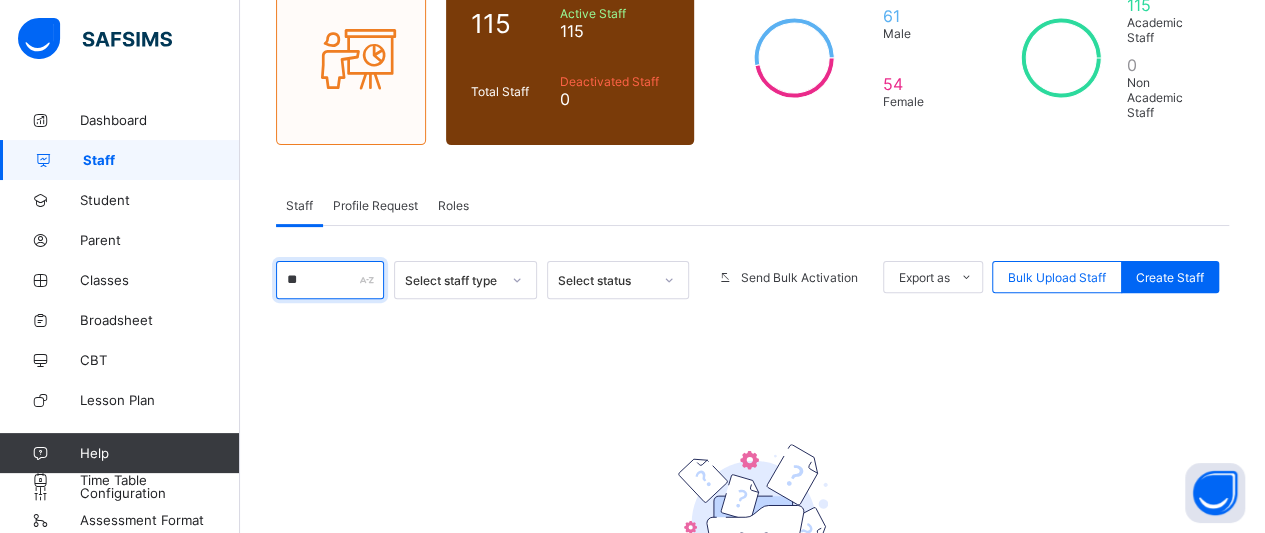 type on "*" 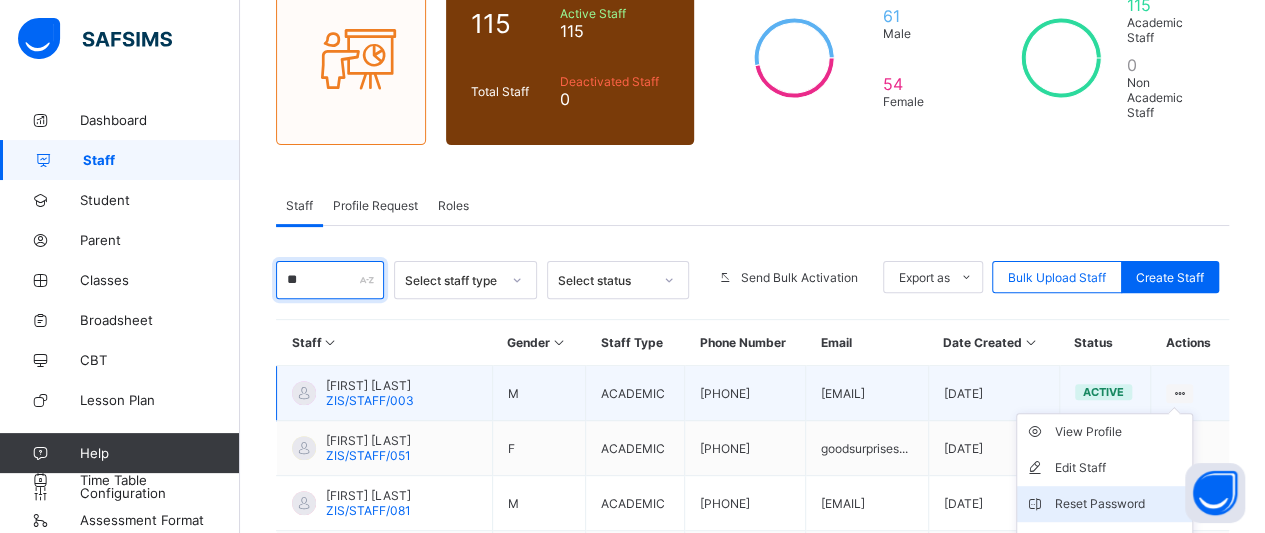 type on "**" 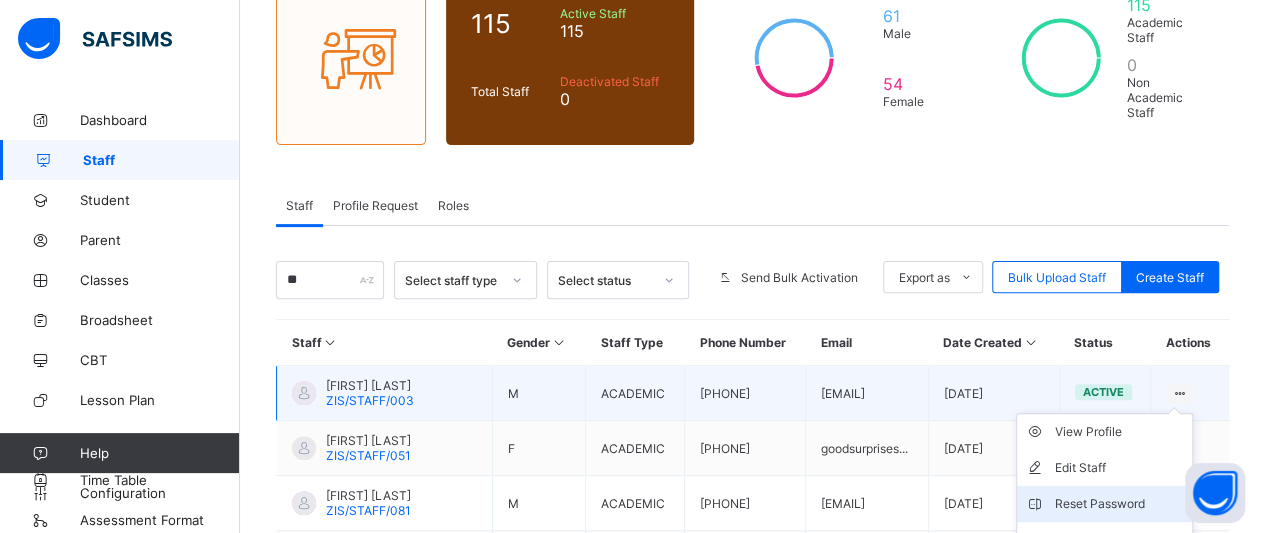 click on "Reset Password" at bounding box center [1119, 504] 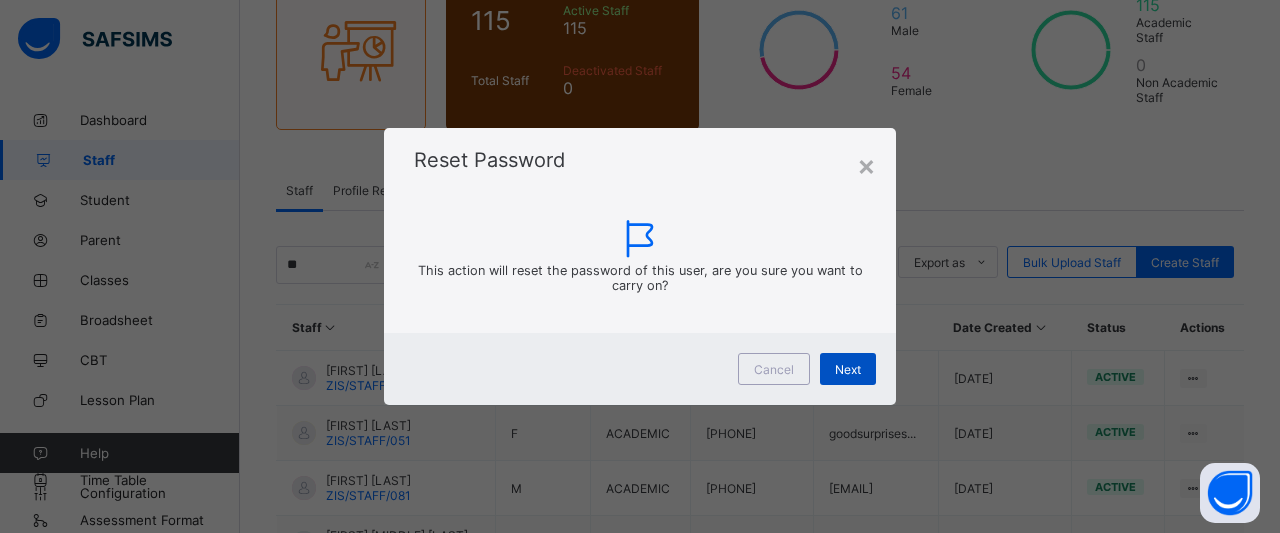 click on "Next" at bounding box center [848, 369] 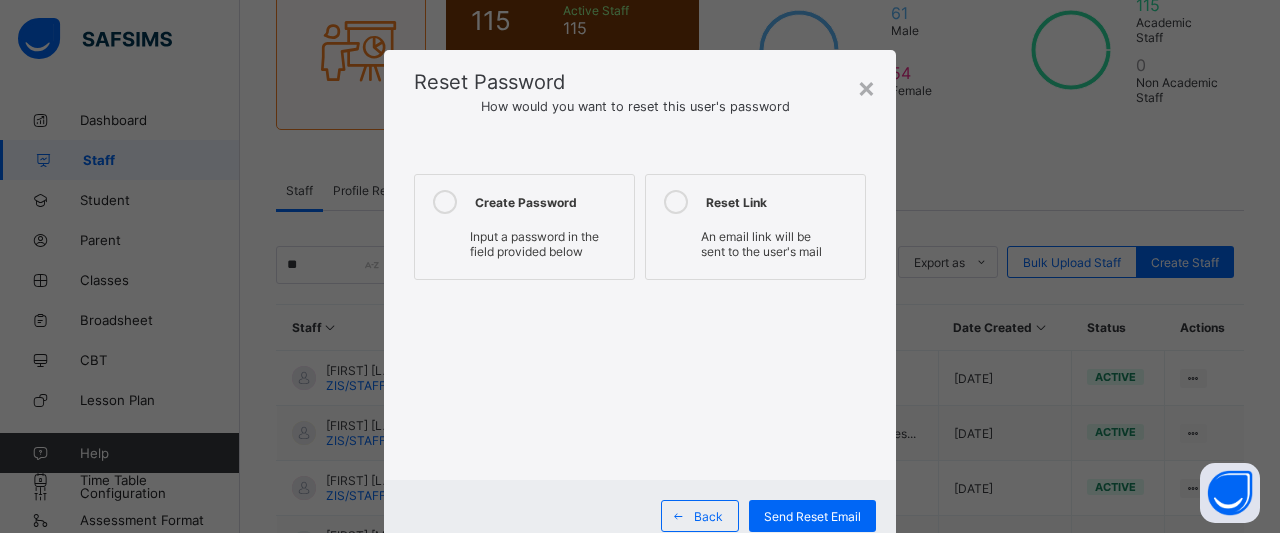 click at bounding box center (445, 202) 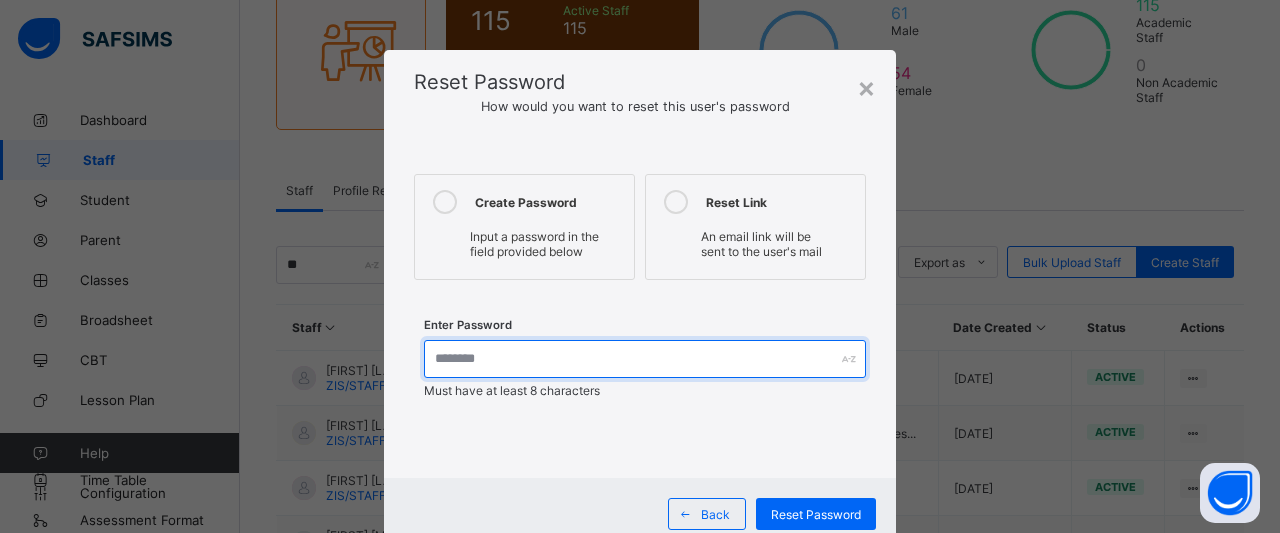 click at bounding box center [645, 359] 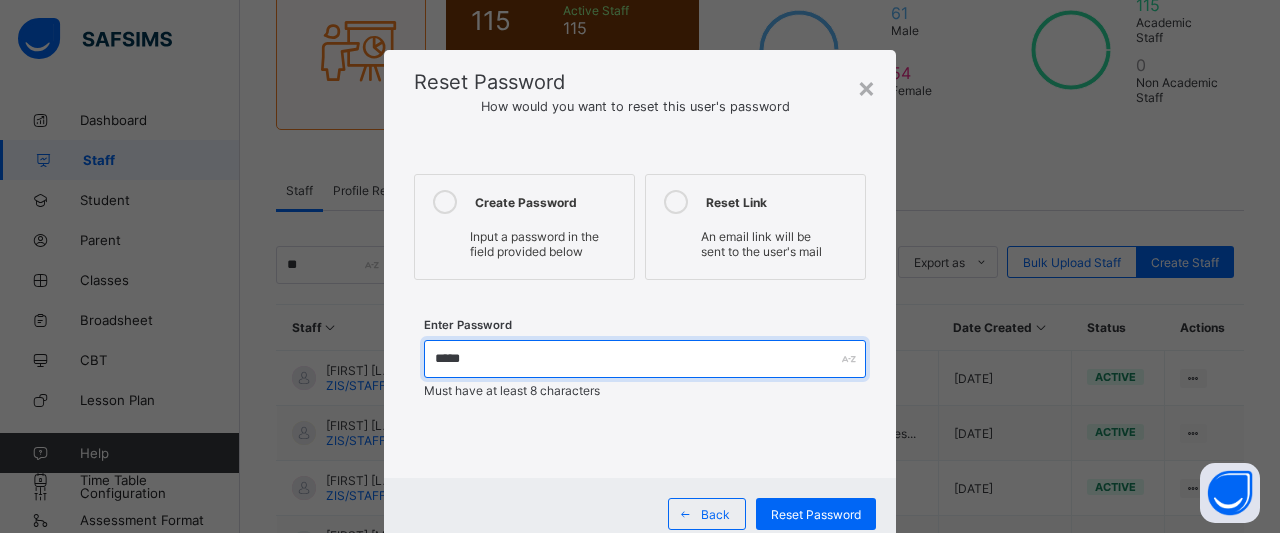 type on "******" 